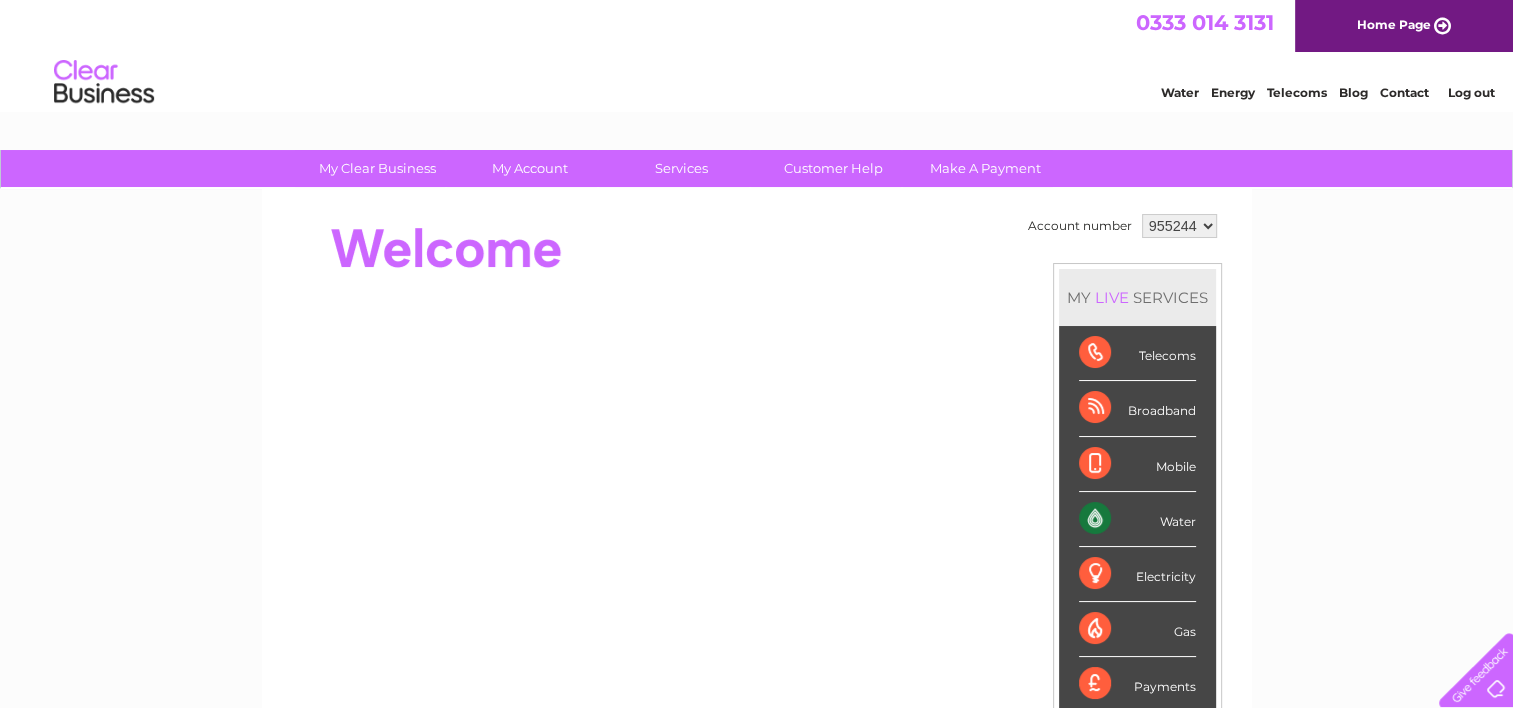 scroll, scrollTop: 0, scrollLeft: 0, axis: both 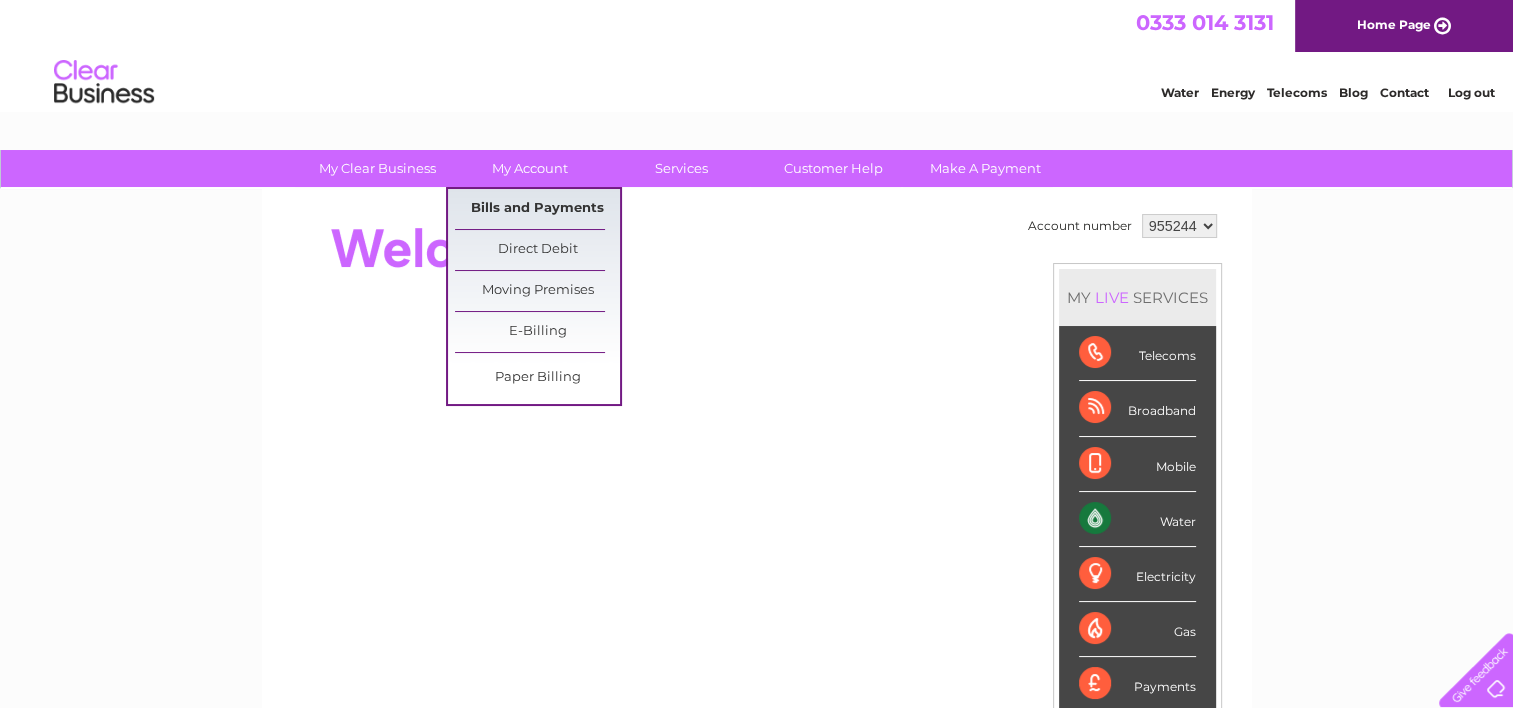 click on "Bills and Payments" at bounding box center (537, 209) 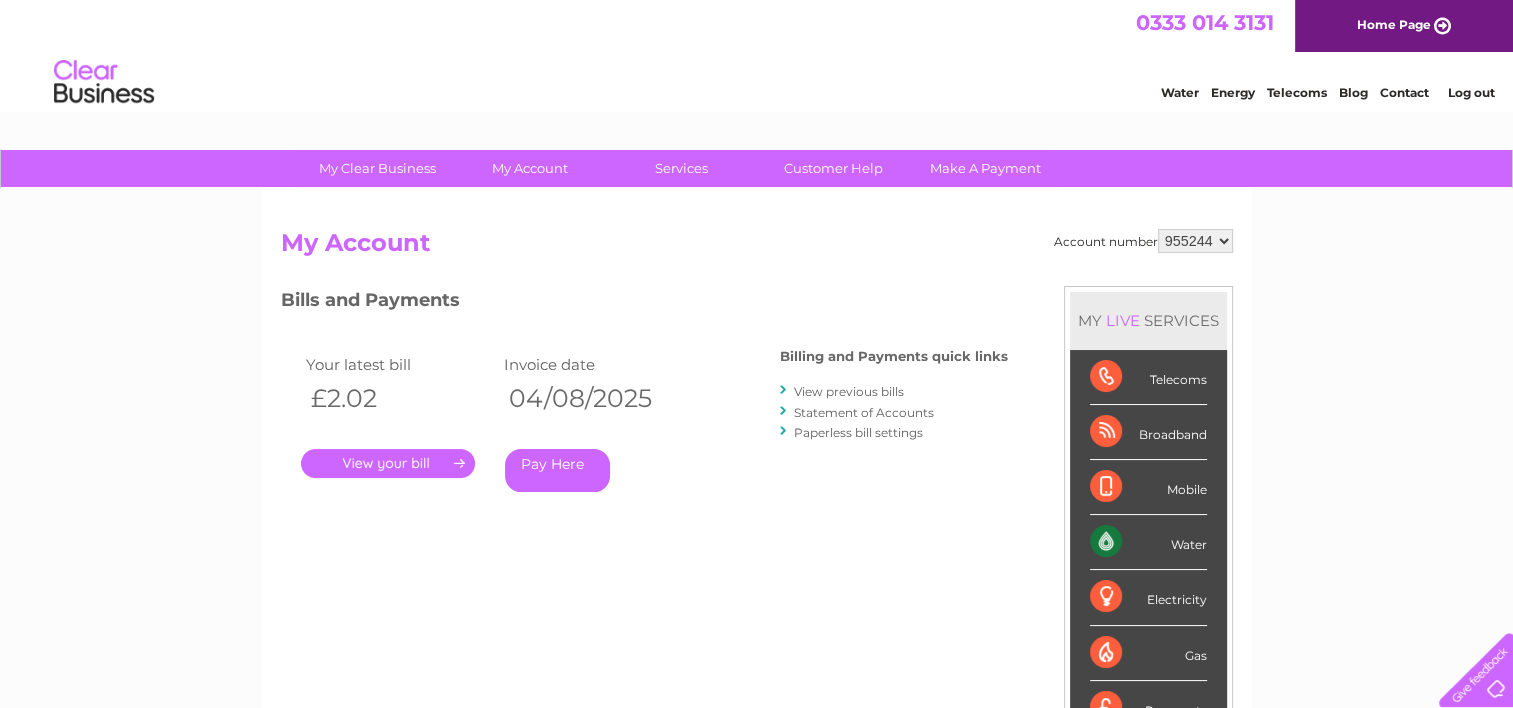 scroll, scrollTop: 0, scrollLeft: 0, axis: both 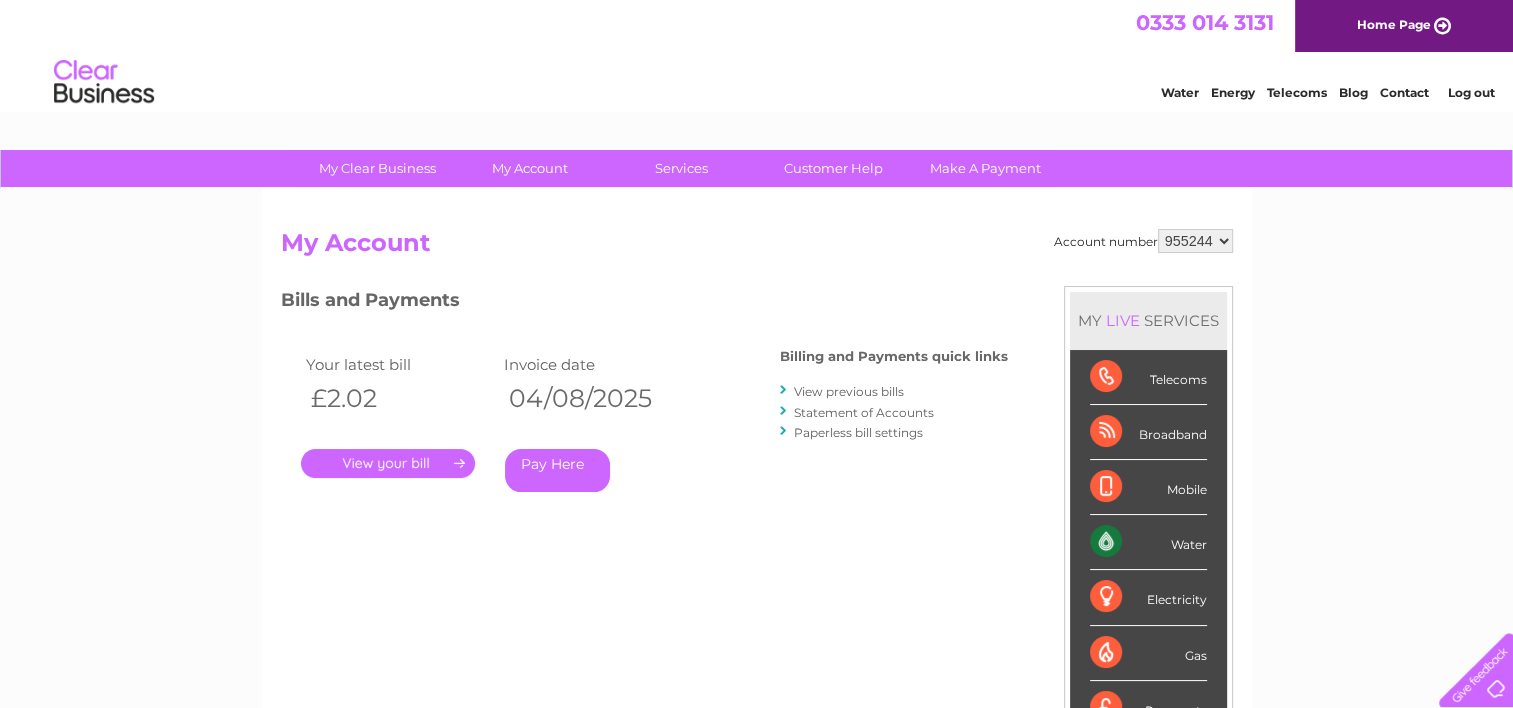 click on "." at bounding box center [388, 463] 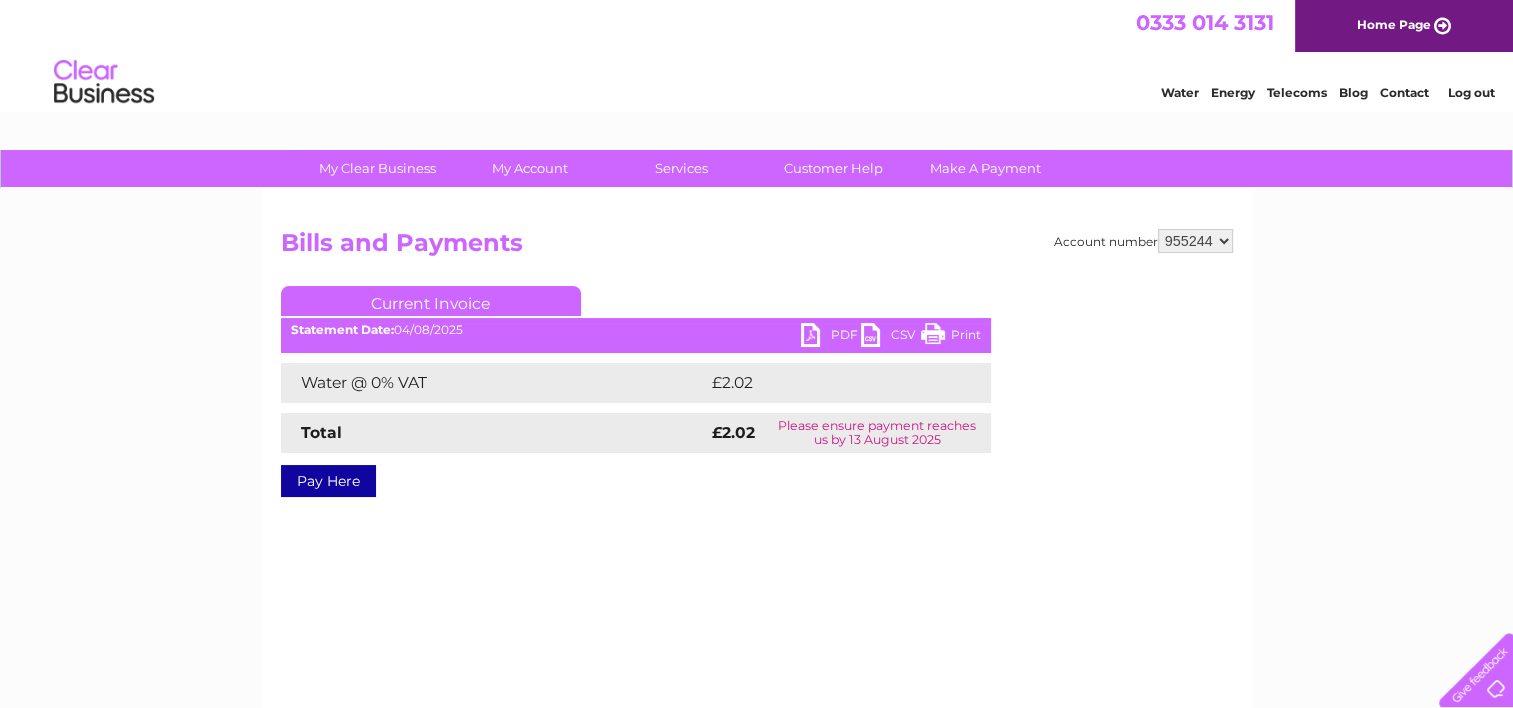 scroll, scrollTop: 0, scrollLeft: 0, axis: both 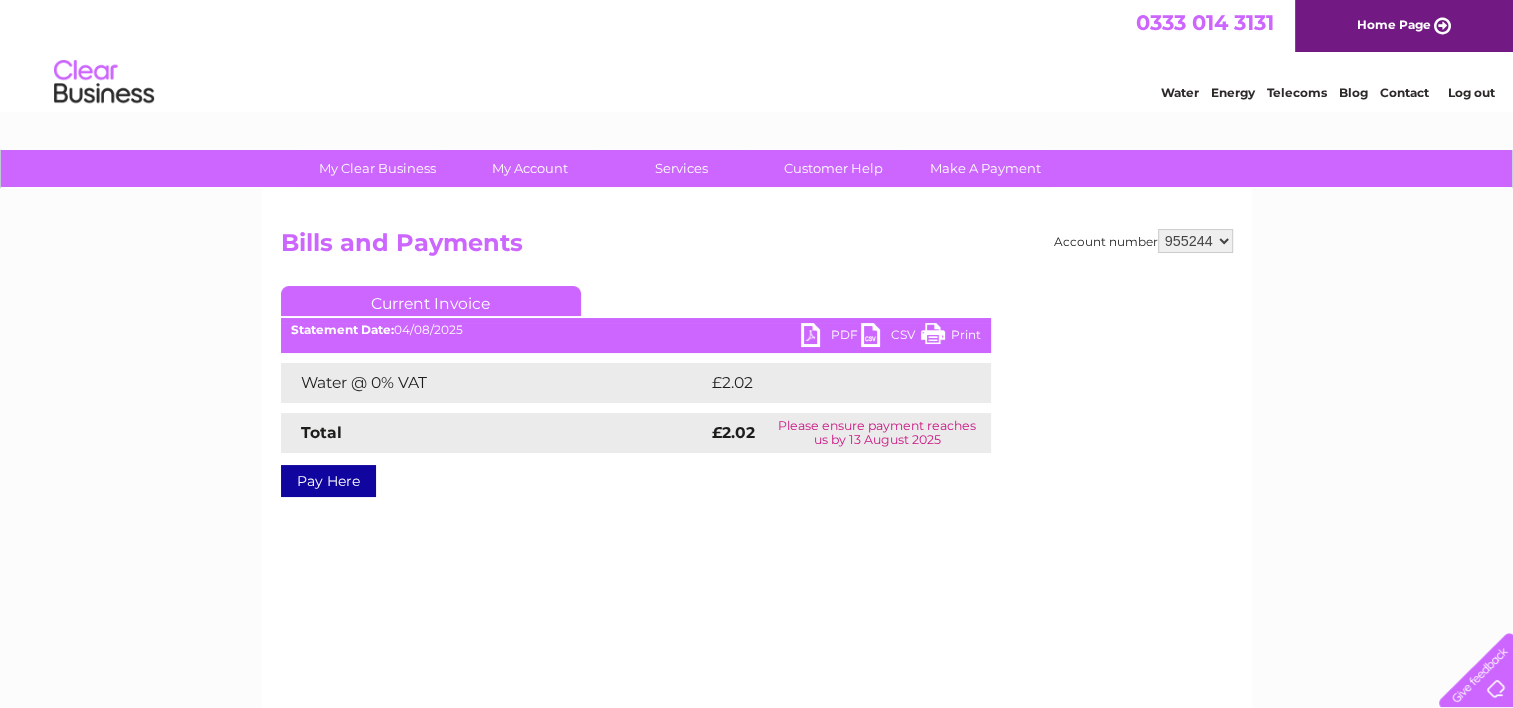 click on "PDF" at bounding box center (831, 337) 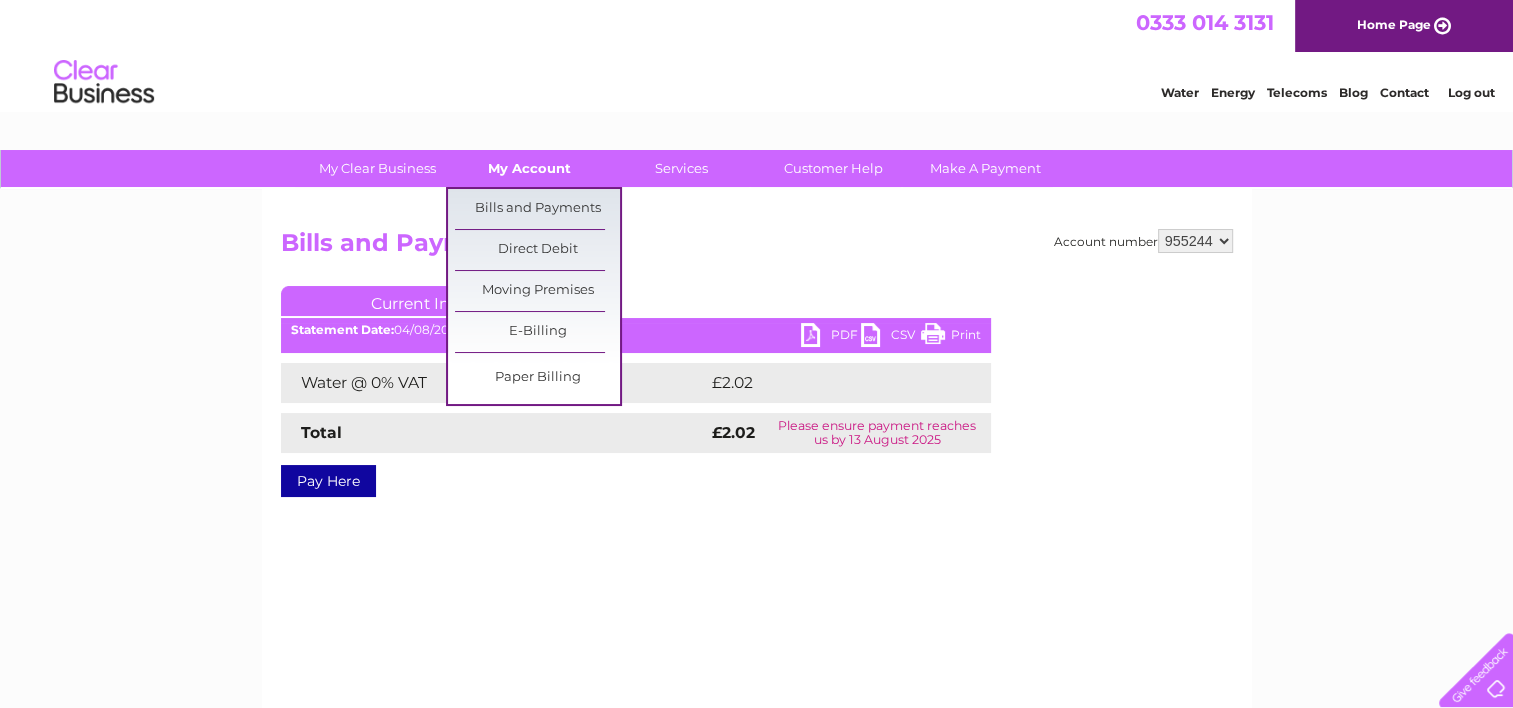 click on "My Account" at bounding box center [529, 168] 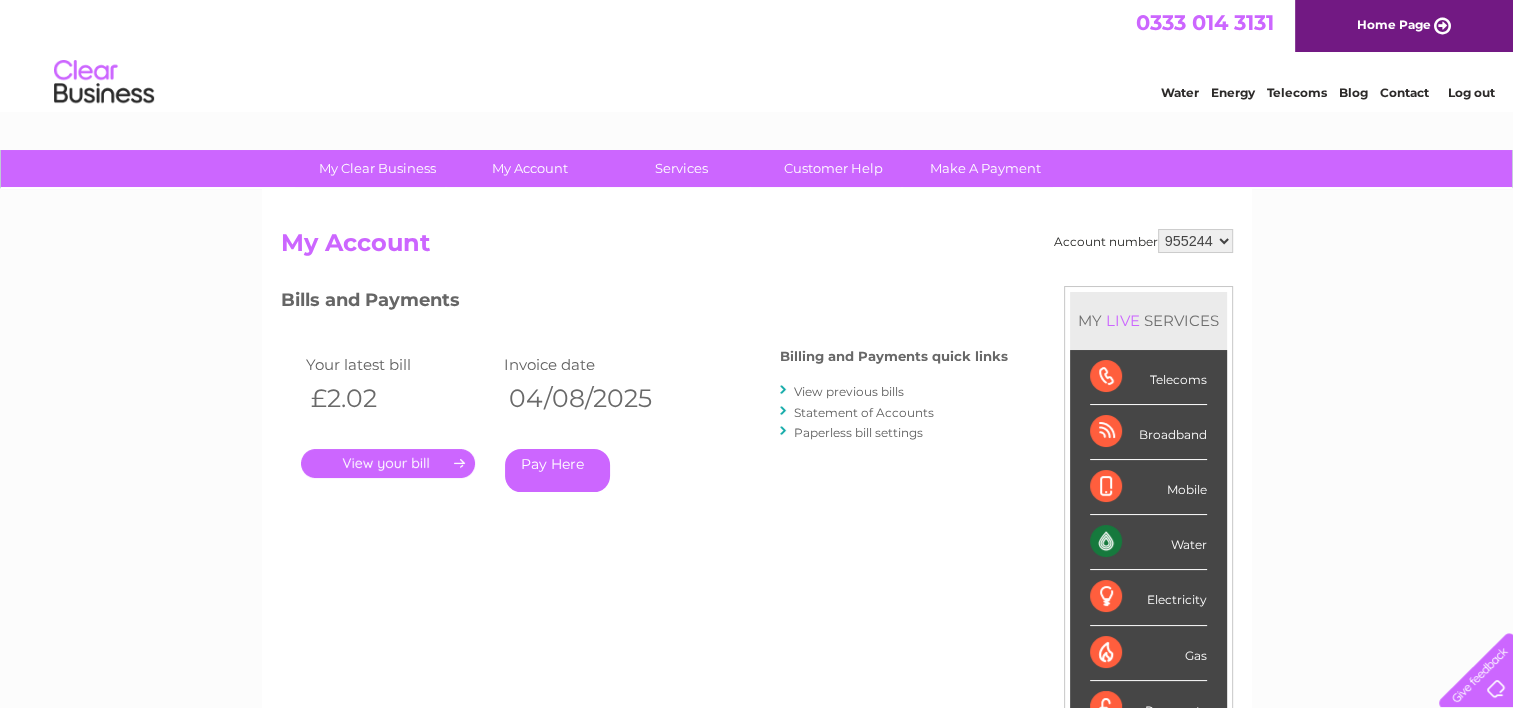scroll, scrollTop: 0, scrollLeft: 0, axis: both 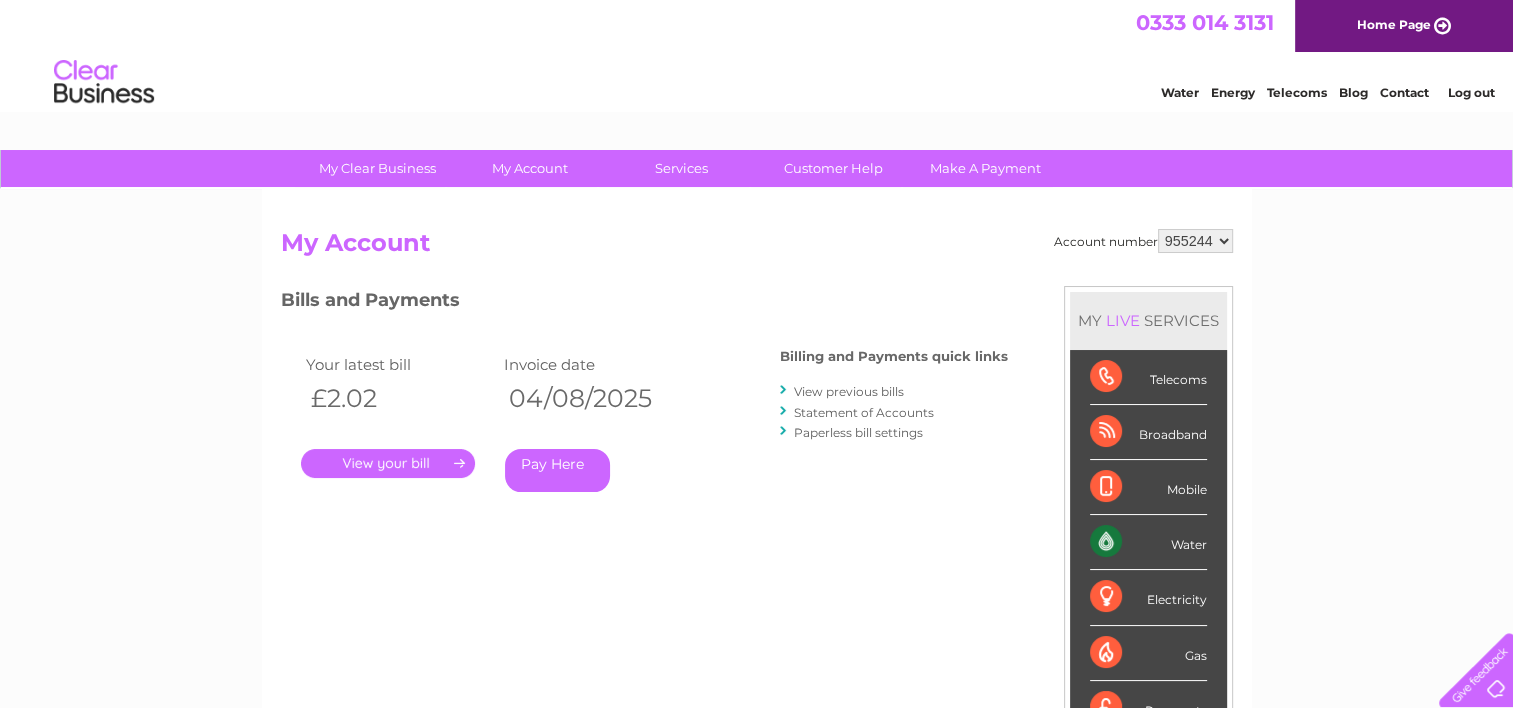 select on "974701" 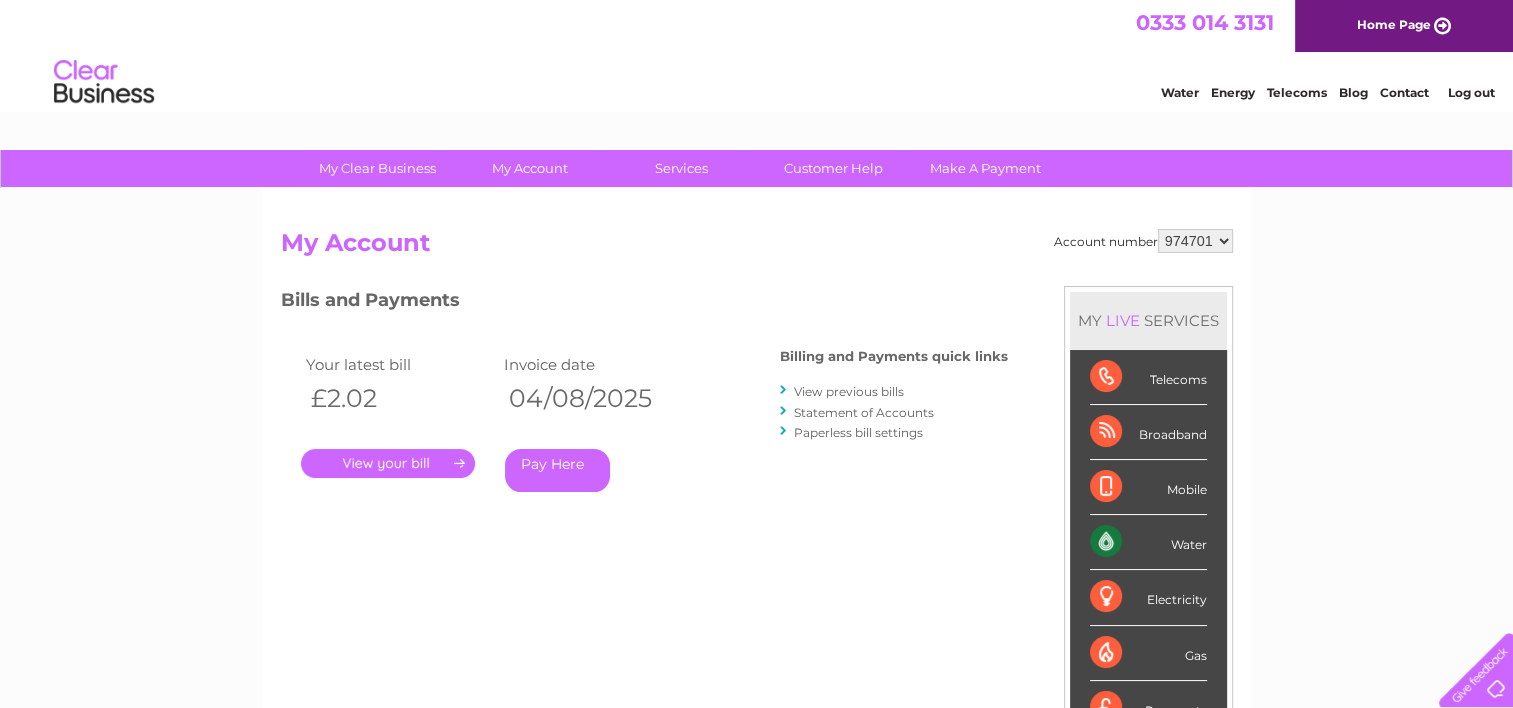 click on "955244
974701
993662" at bounding box center [1195, 241] 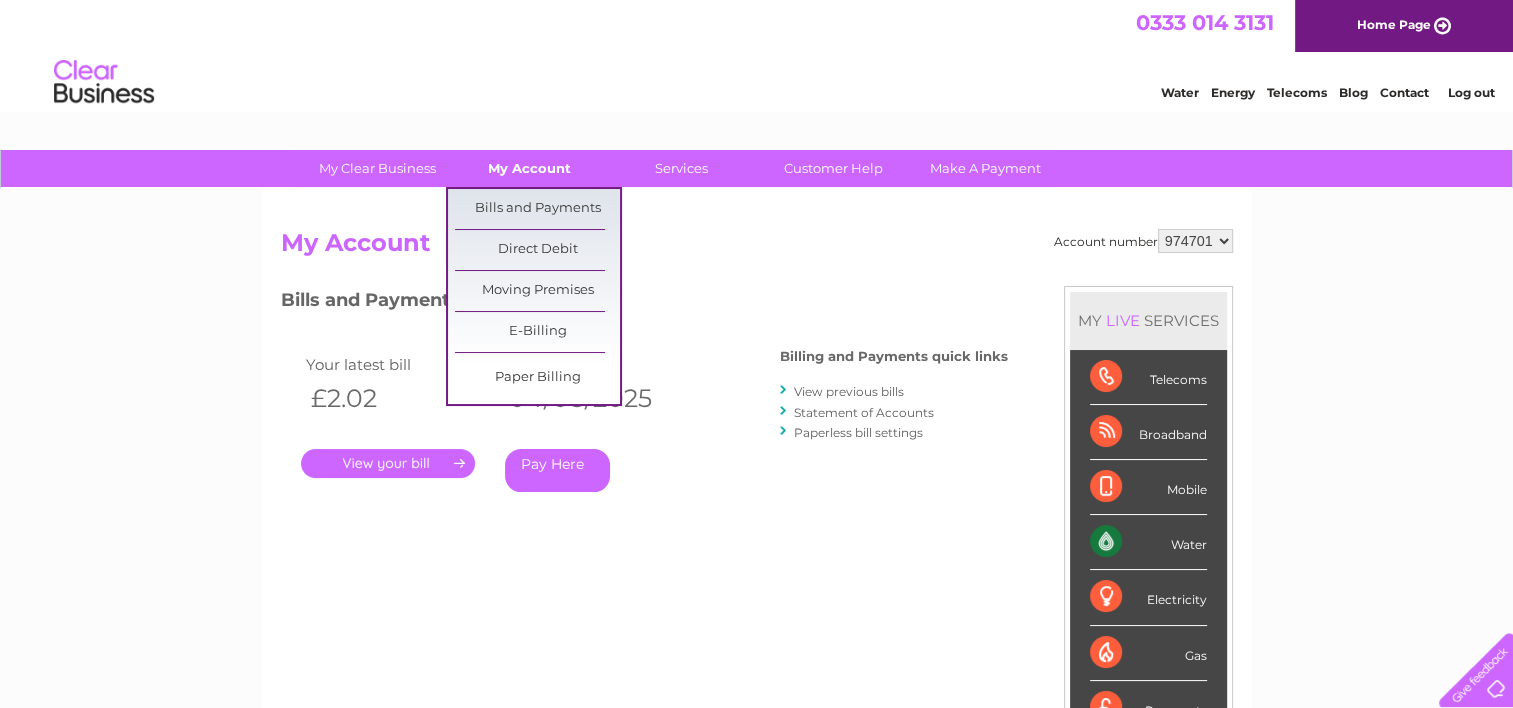 click on "My Account" at bounding box center (529, 168) 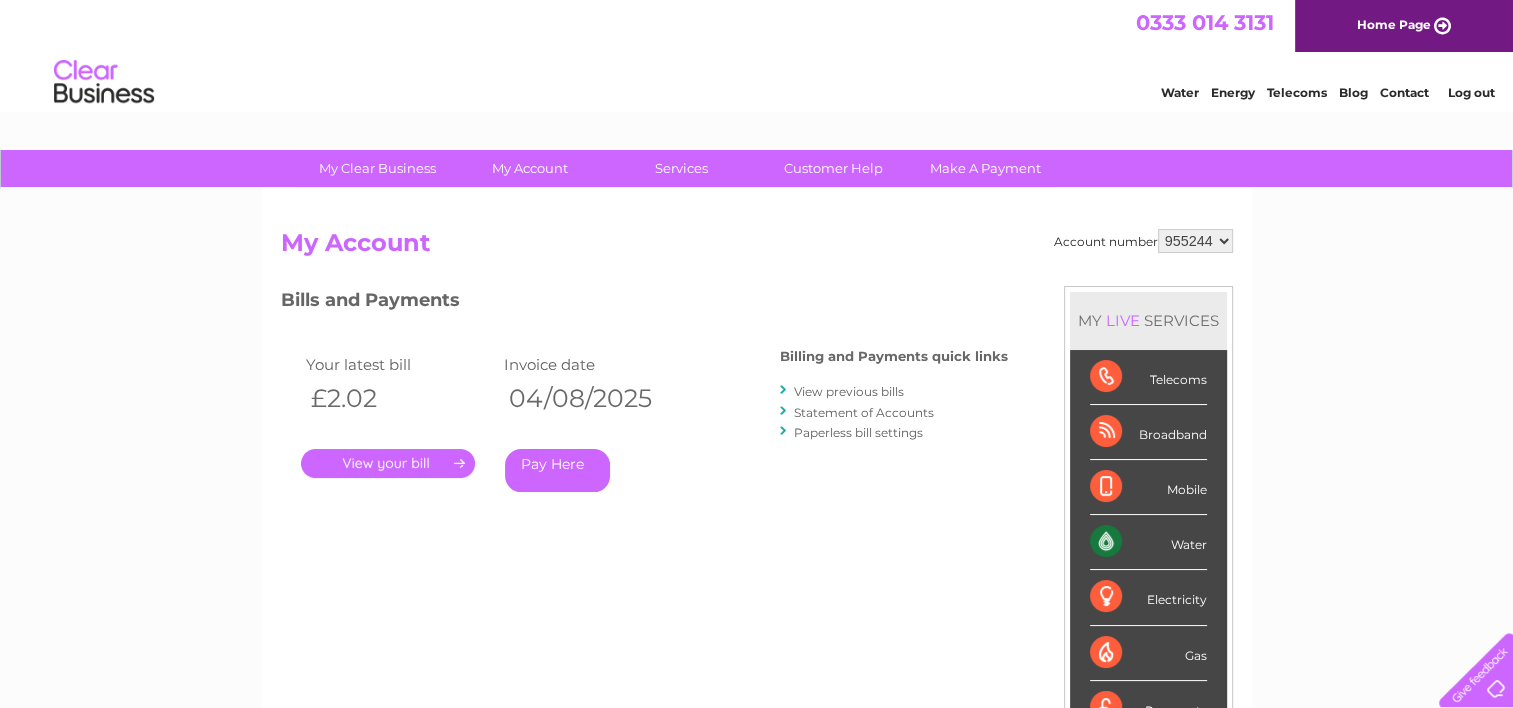 scroll, scrollTop: 0, scrollLeft: 0, axis: both 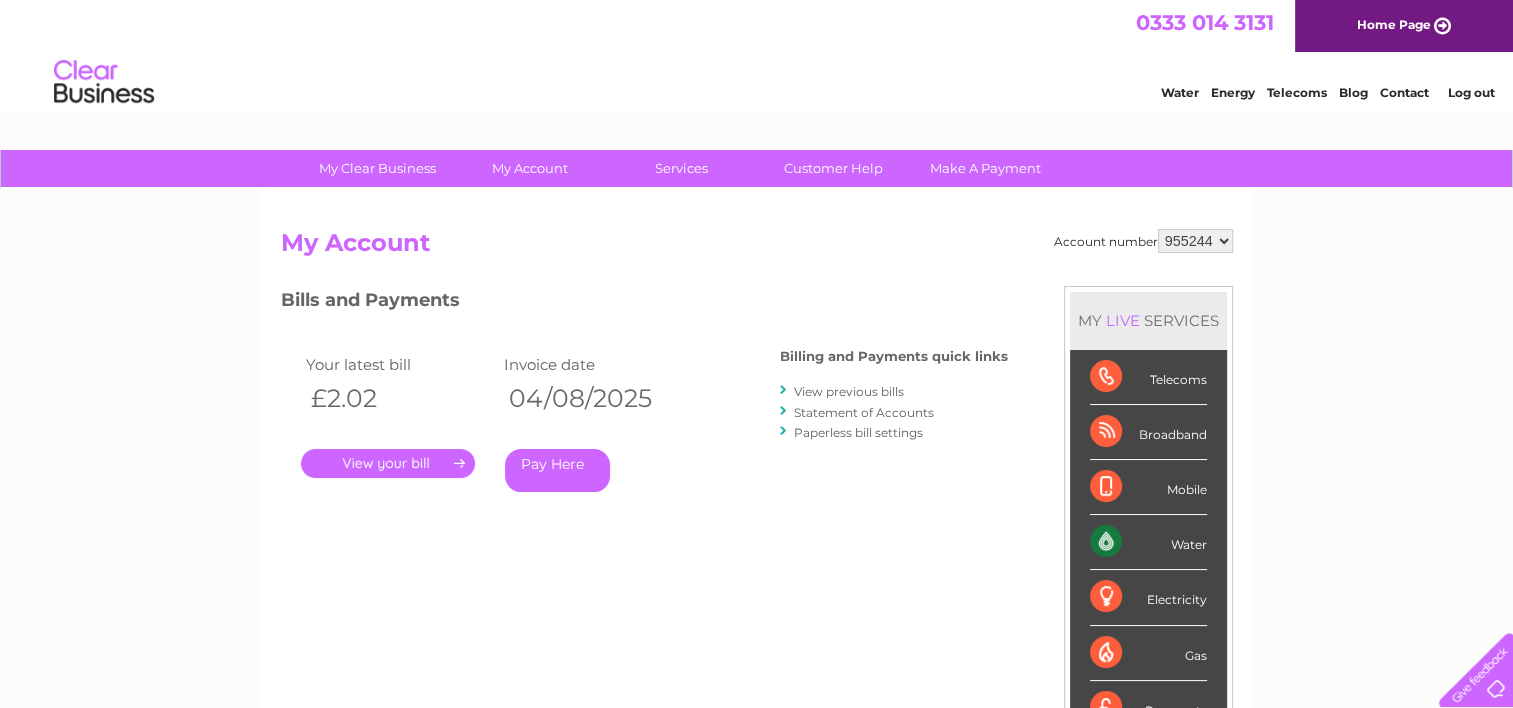 click on "955244
974701
993662" at bounding box center (1195, 241) 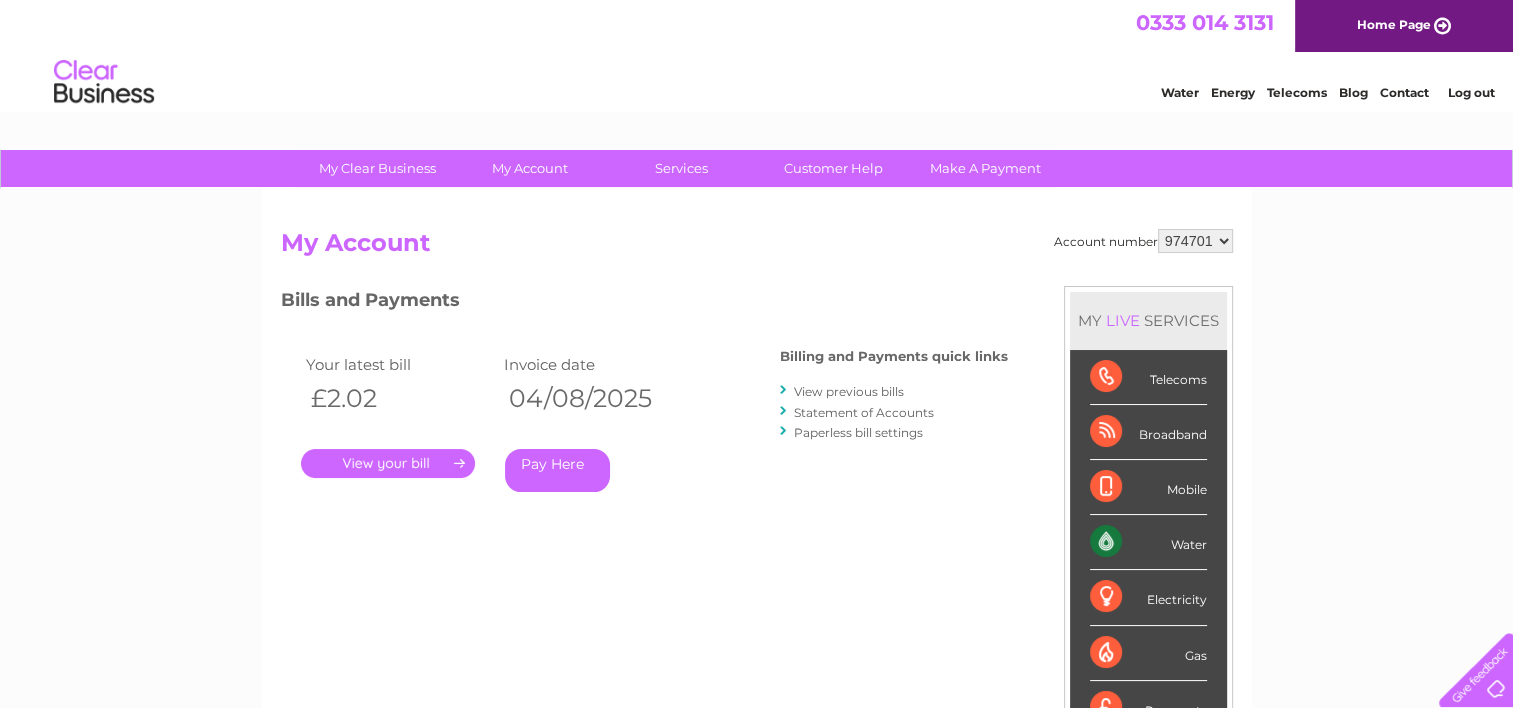 click on "955244
974701
993662" at bounding box center [1195, 241] 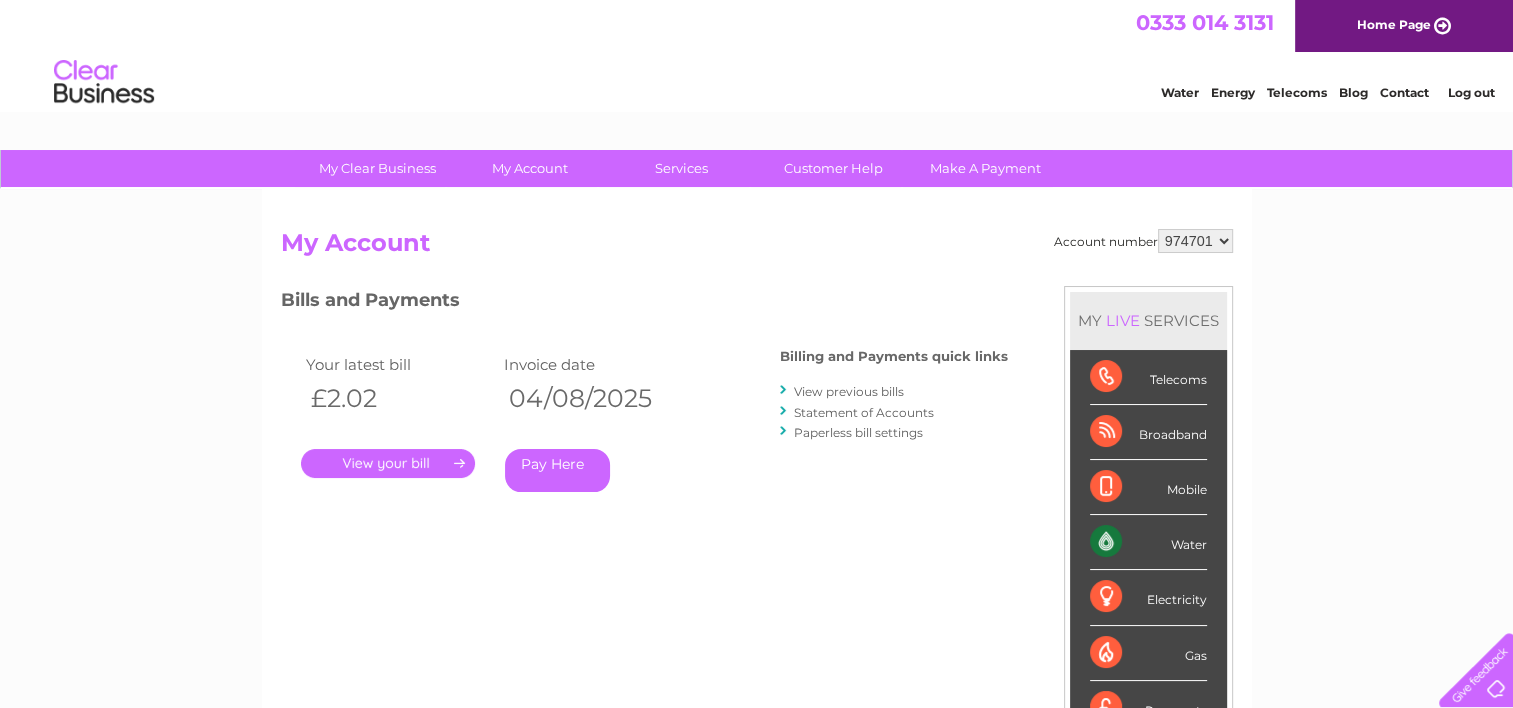 scroll, scrollTop: 0, scrollLeft: 0, axis: both 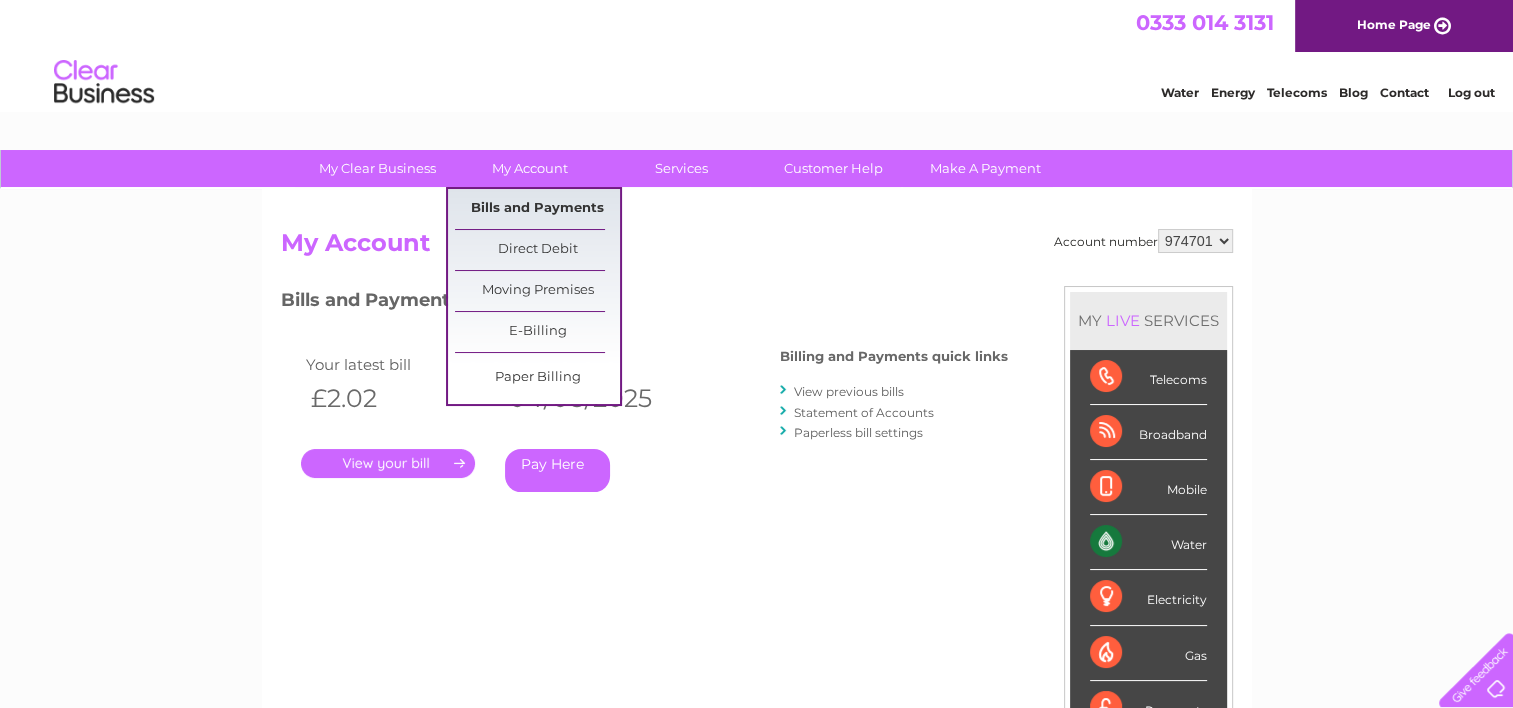 click on "Bills and Payments" at bounding box center (537, 209) 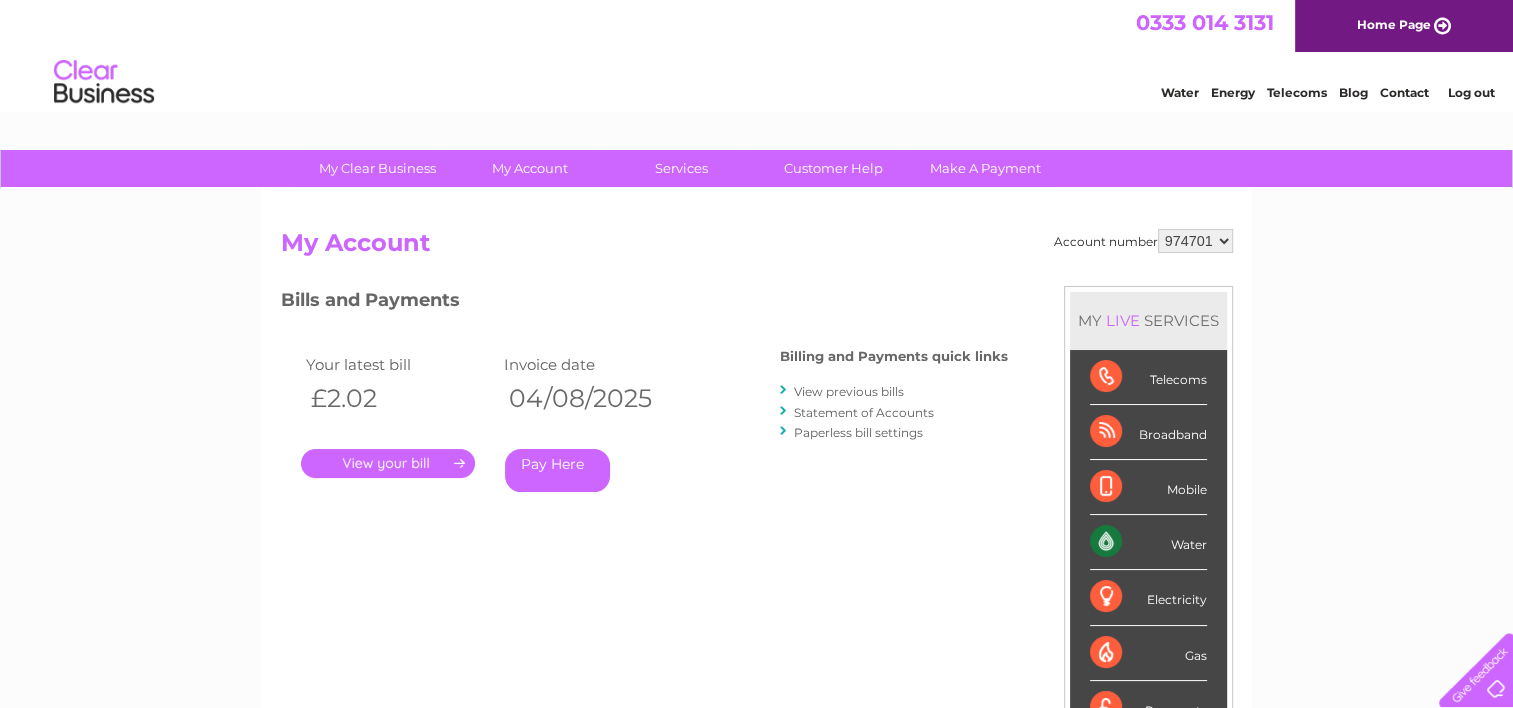 scroll, scrollTop: 0, scrollLeft: 0, axis: both 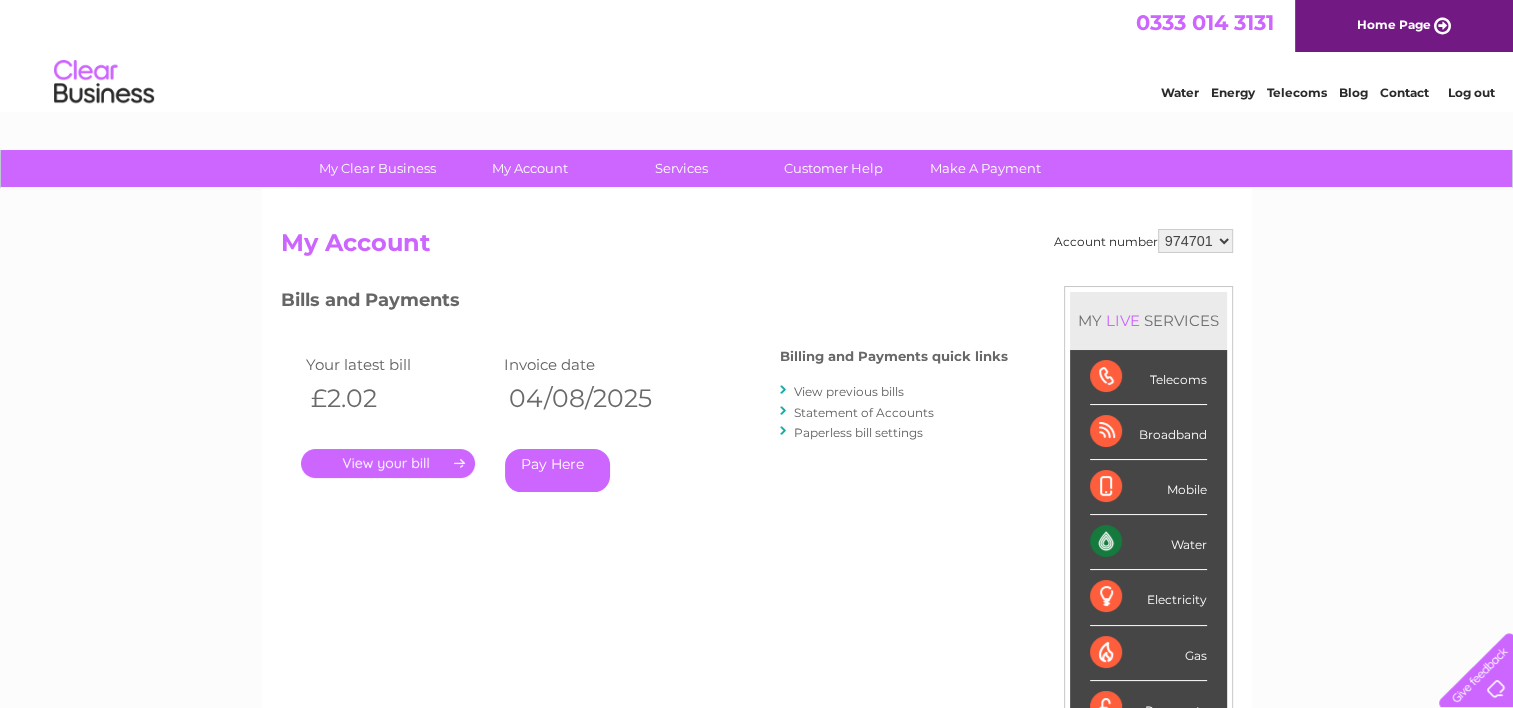 click on "." at bounding box center [388, 463] 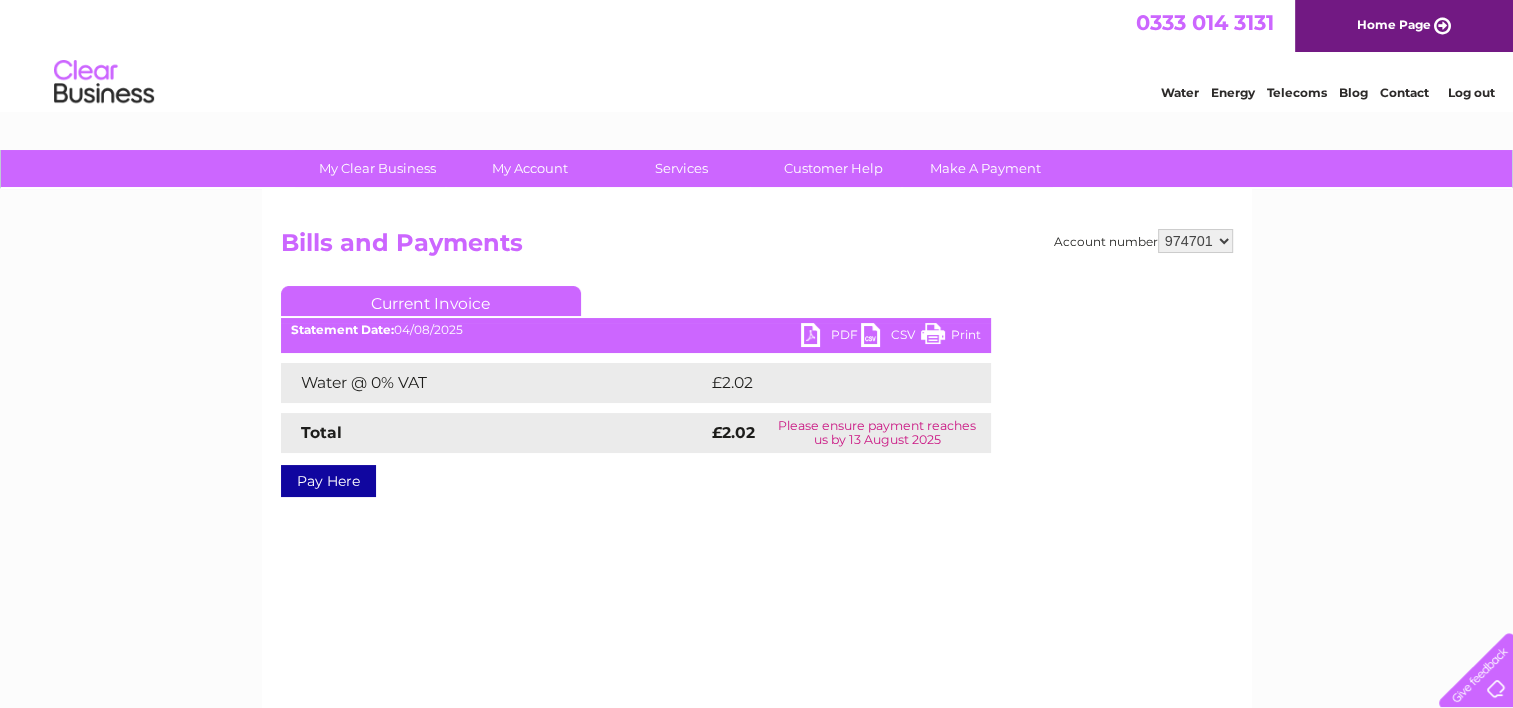 scroll, scrollTop: 0, scrollLeft: 0, axis: both 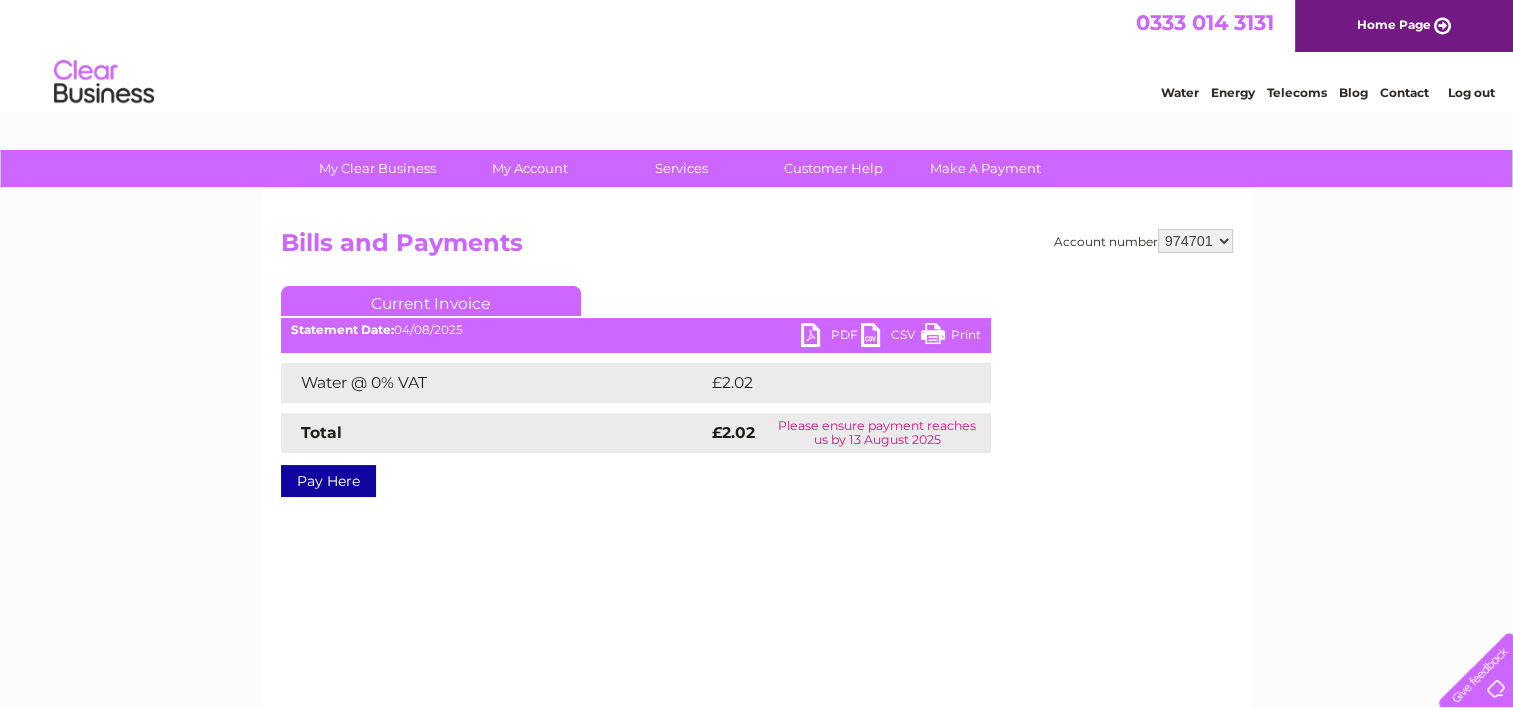 click on "PDF" at bounding box center [831, 337] 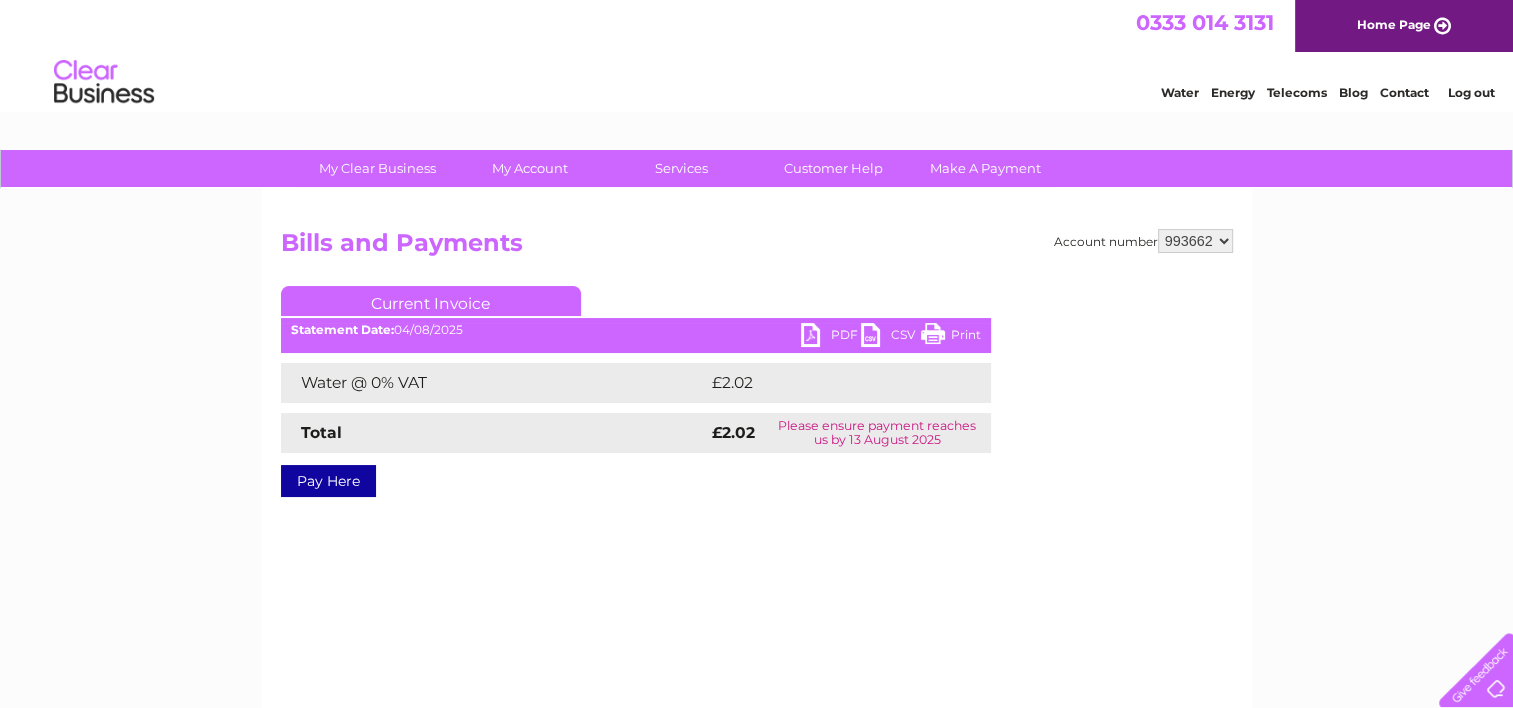 click on "955244
974701
993662" at bounding box center [1195, 241] 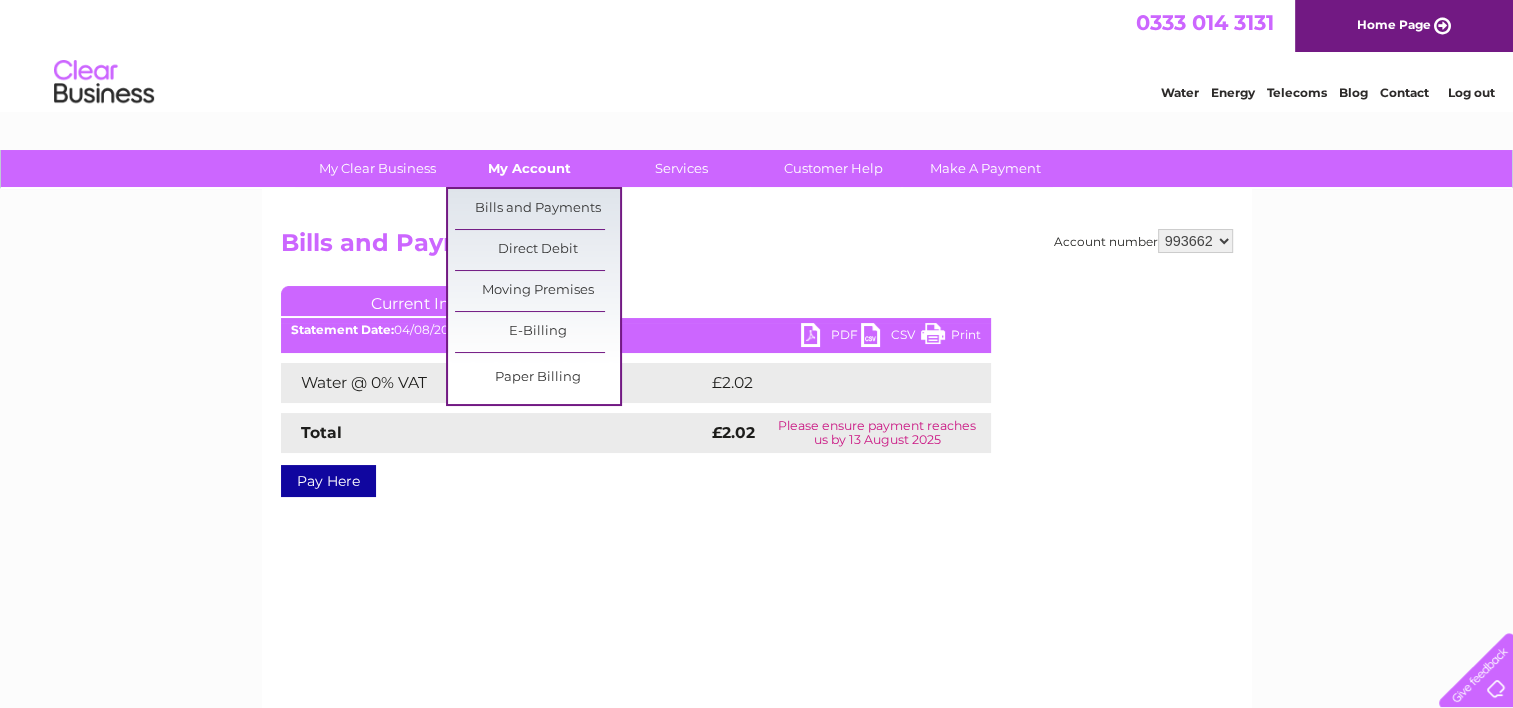 click on "My Account" at bounding box center (529, 168) 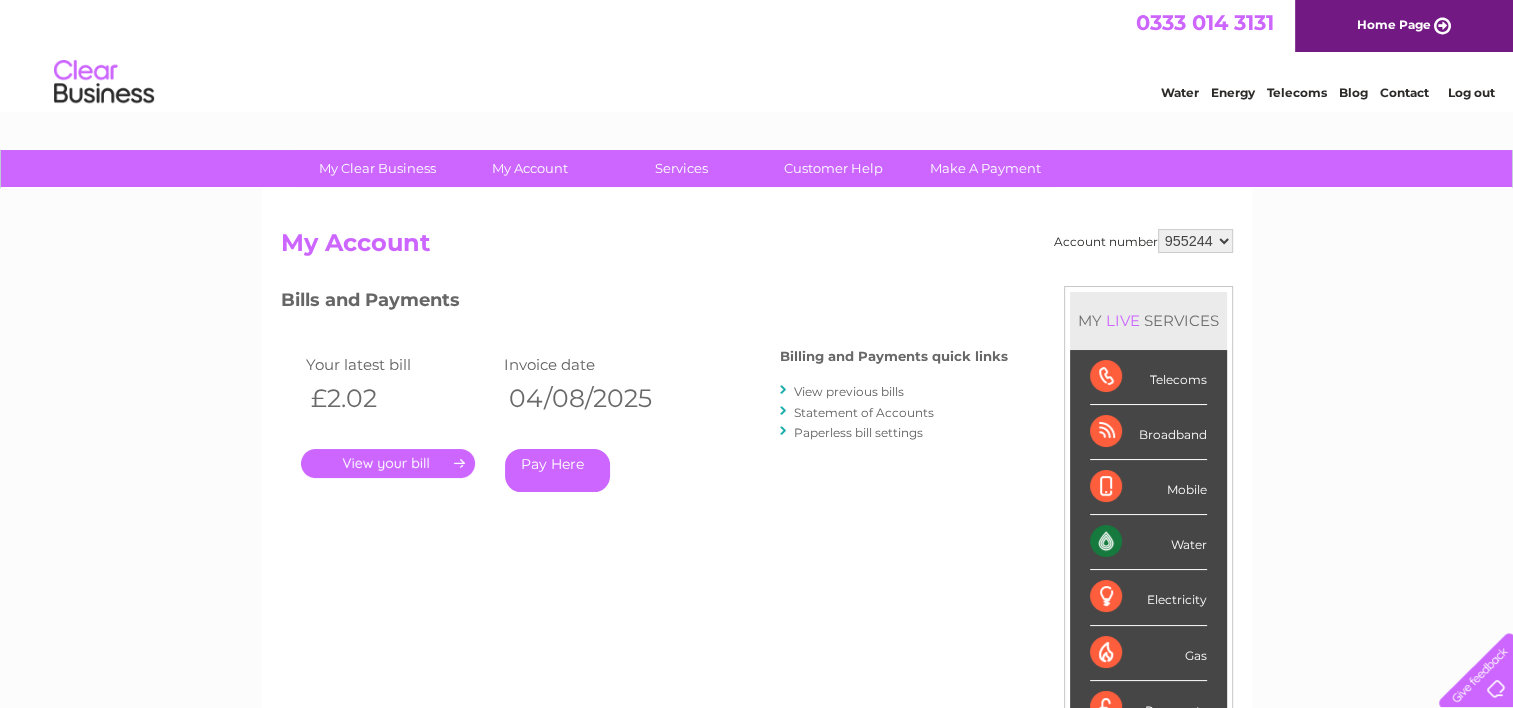 scroll, scrollTop: 0, scrollLeft: 0, axis: both 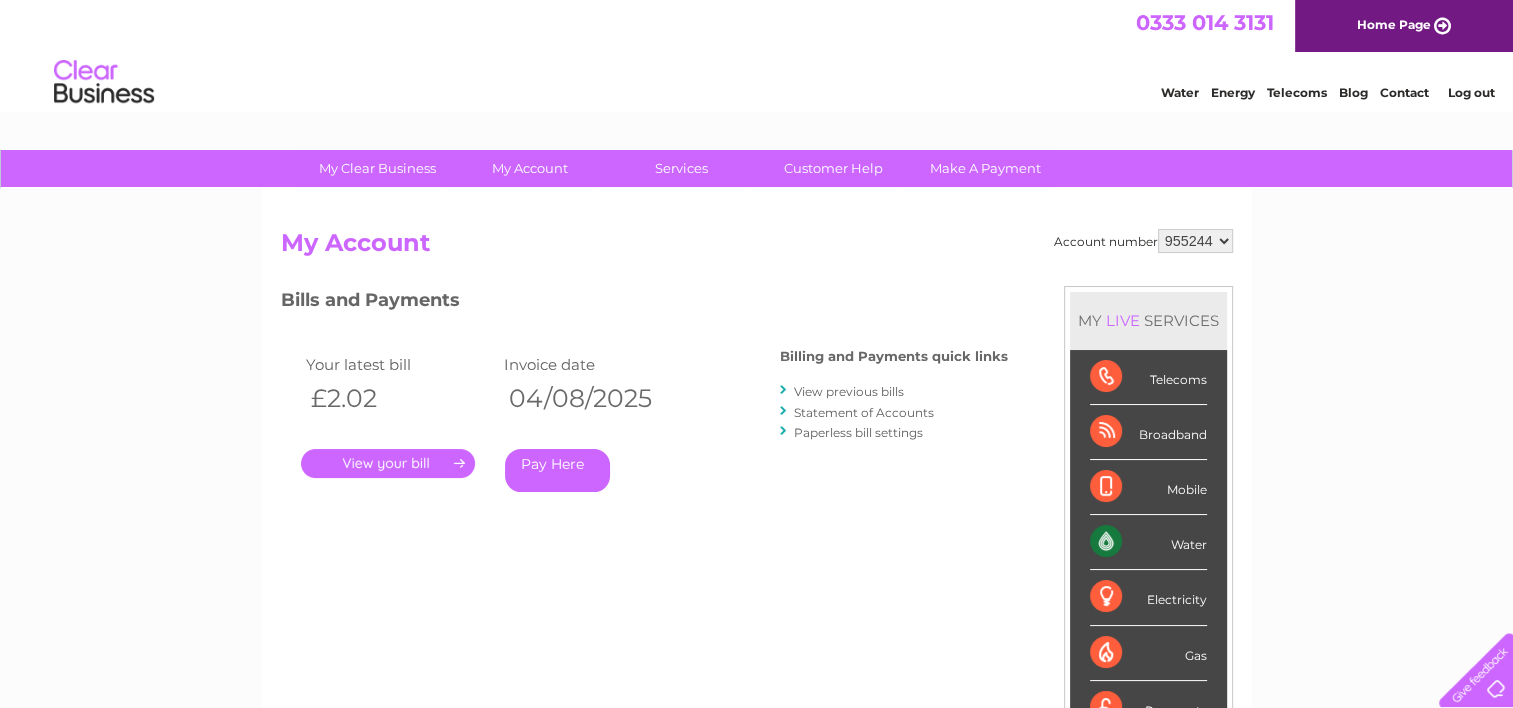 select on "993662" 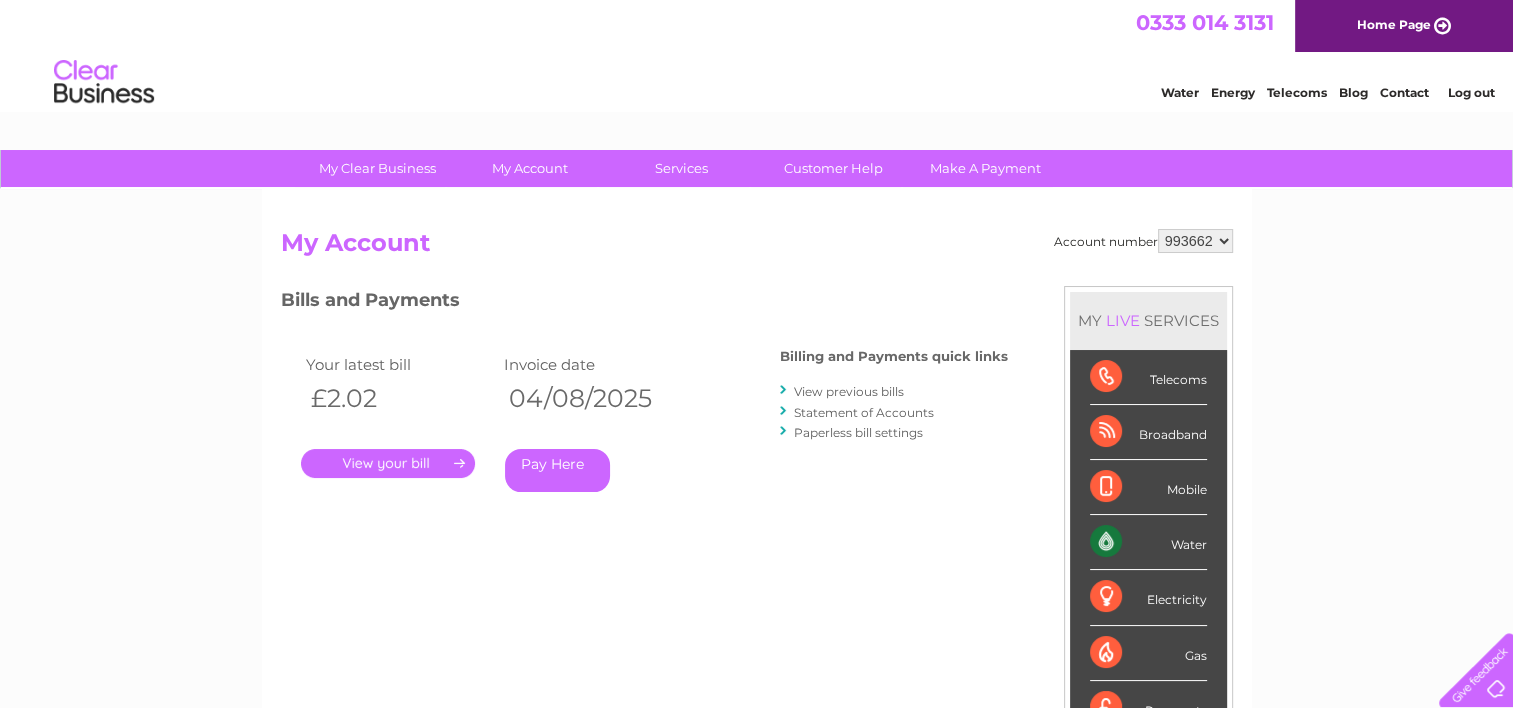 click on "955244
974701
993662" at bounding box center (1195, 241) 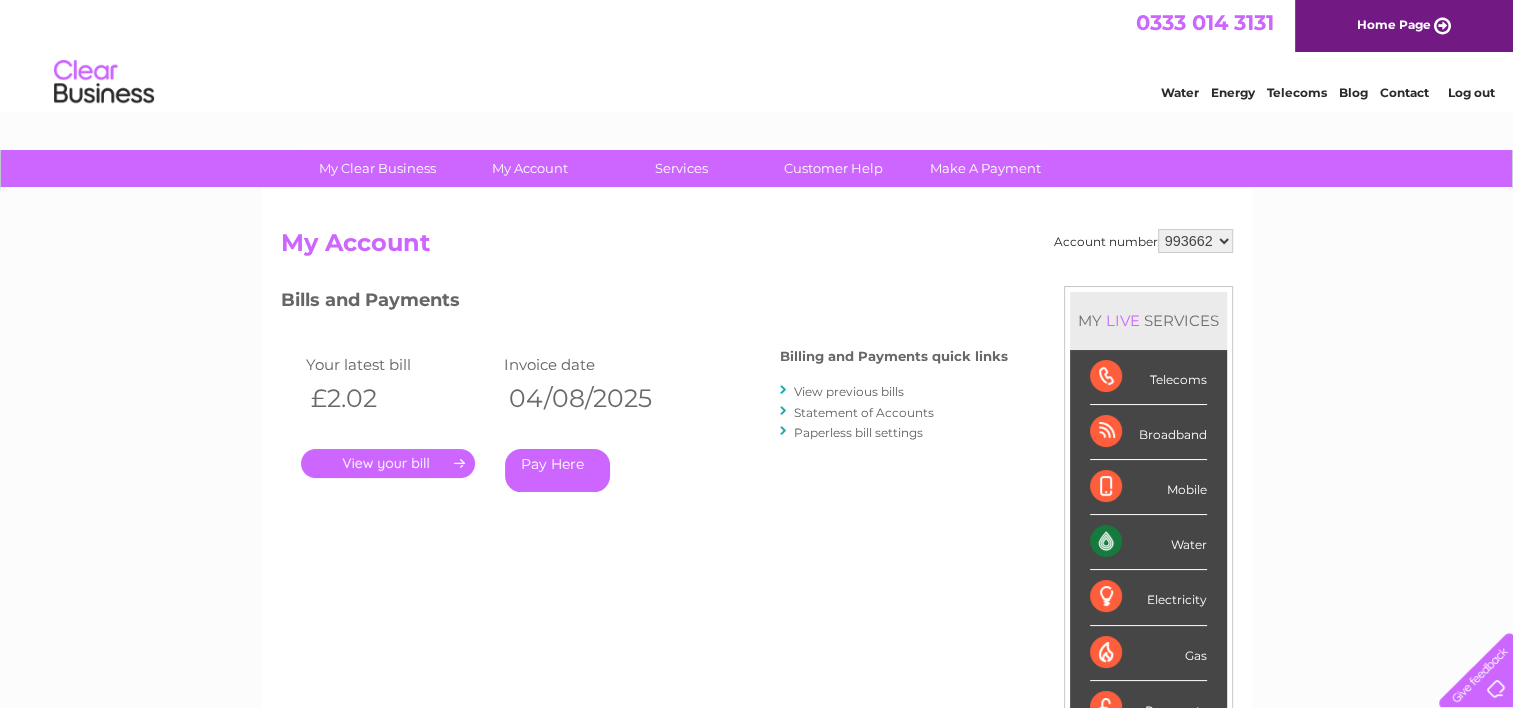 scroll, scrollTop: 0, scrollLeft: 0, axis: both 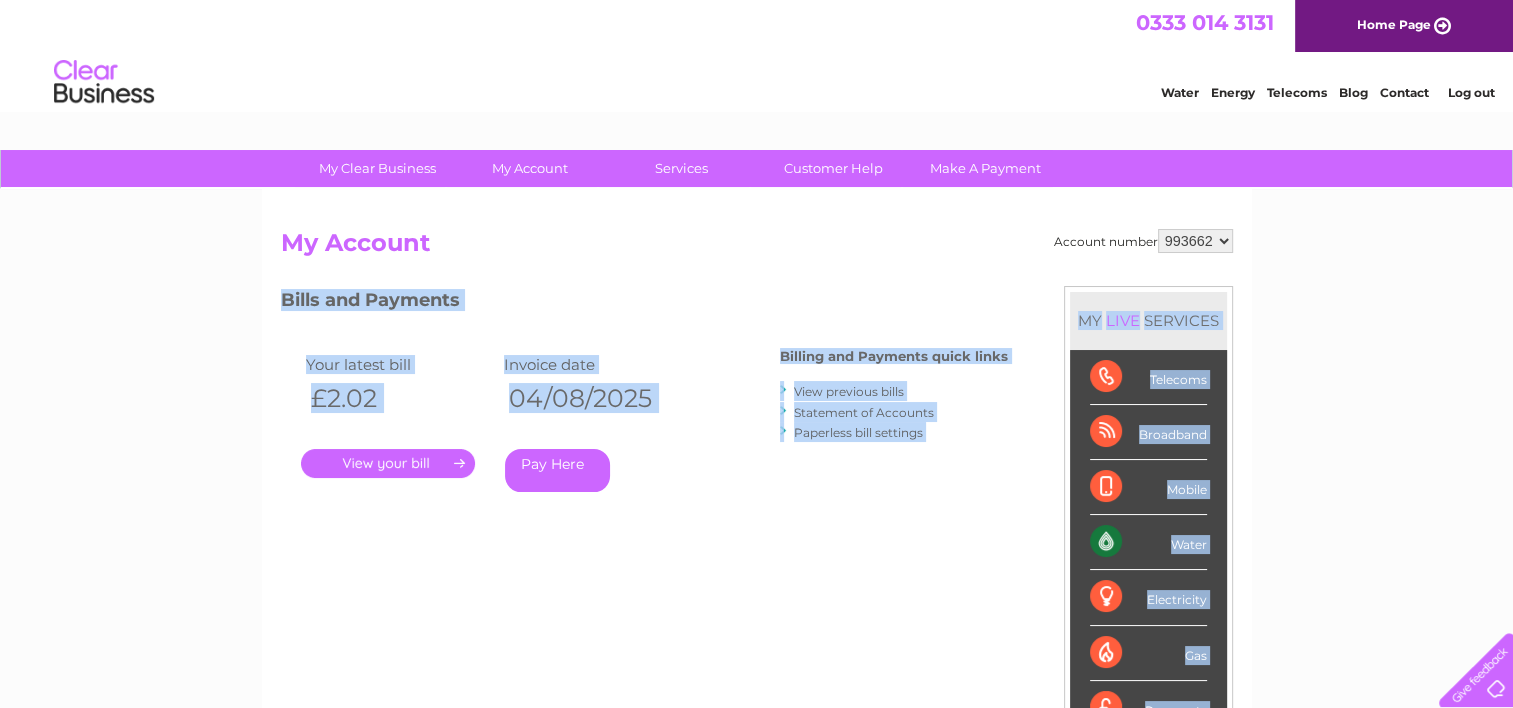 drag, startPoint x: 0, startPoint y: 0, endPoint x: 360, endPoint y: 516, distance: 629.1709 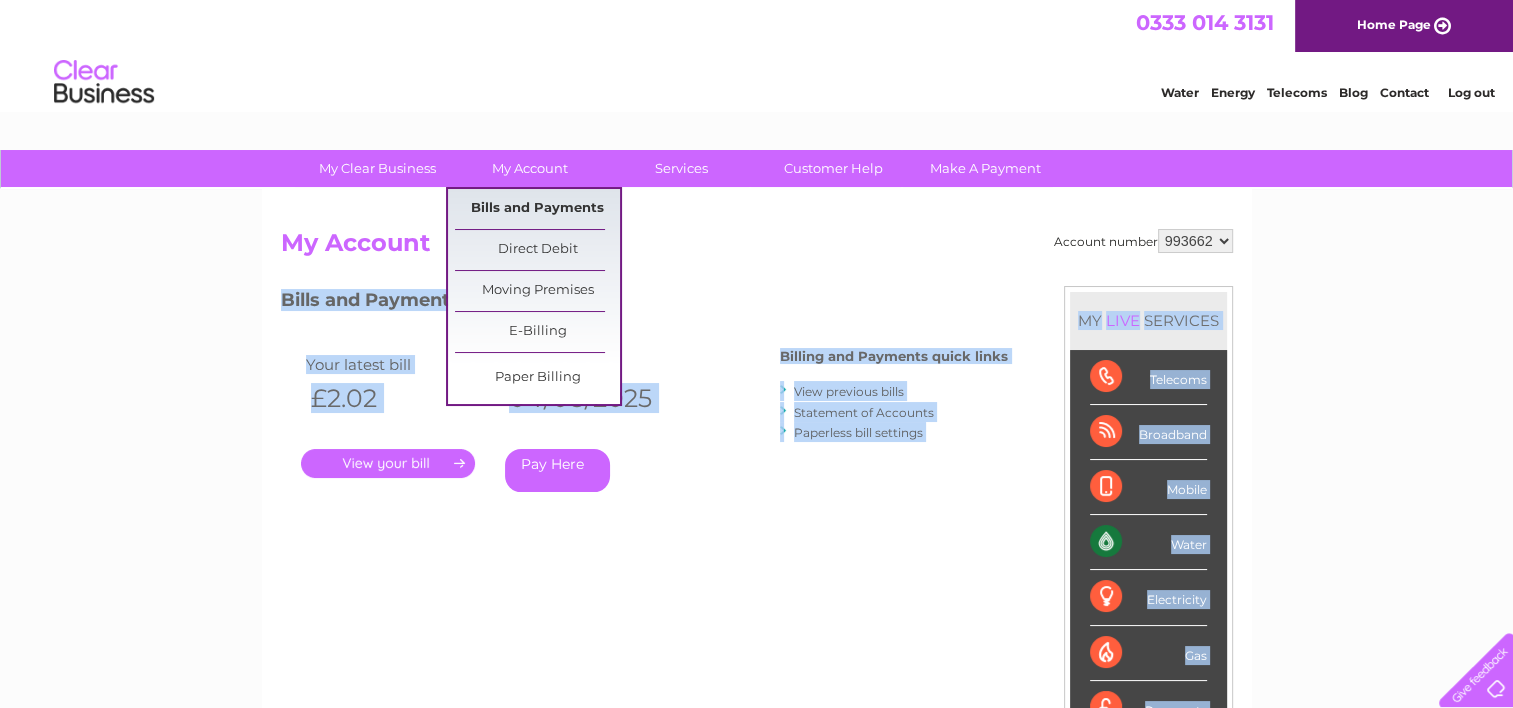 click on "Bills and Payments" at bounding box center [537, 209] 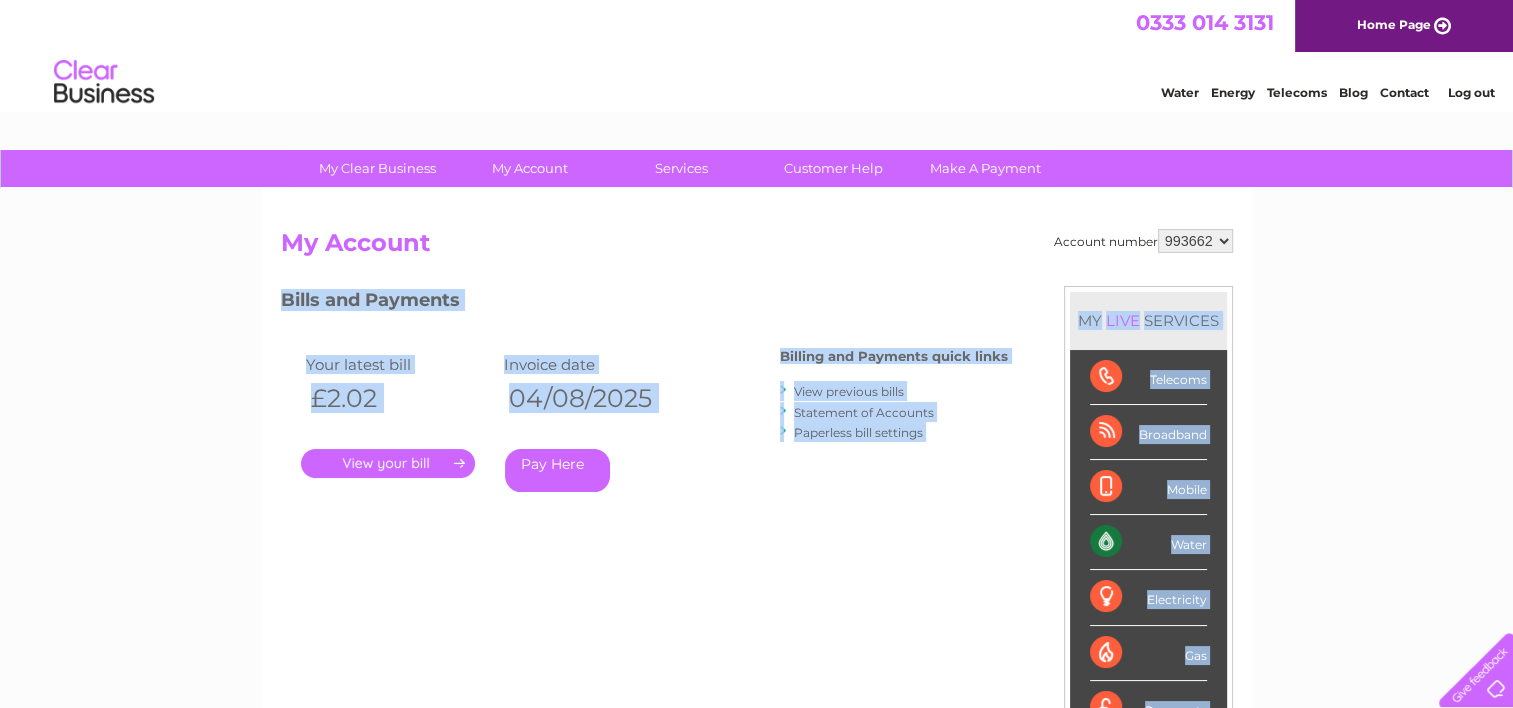 click on "." at bounding box center [388, 463] 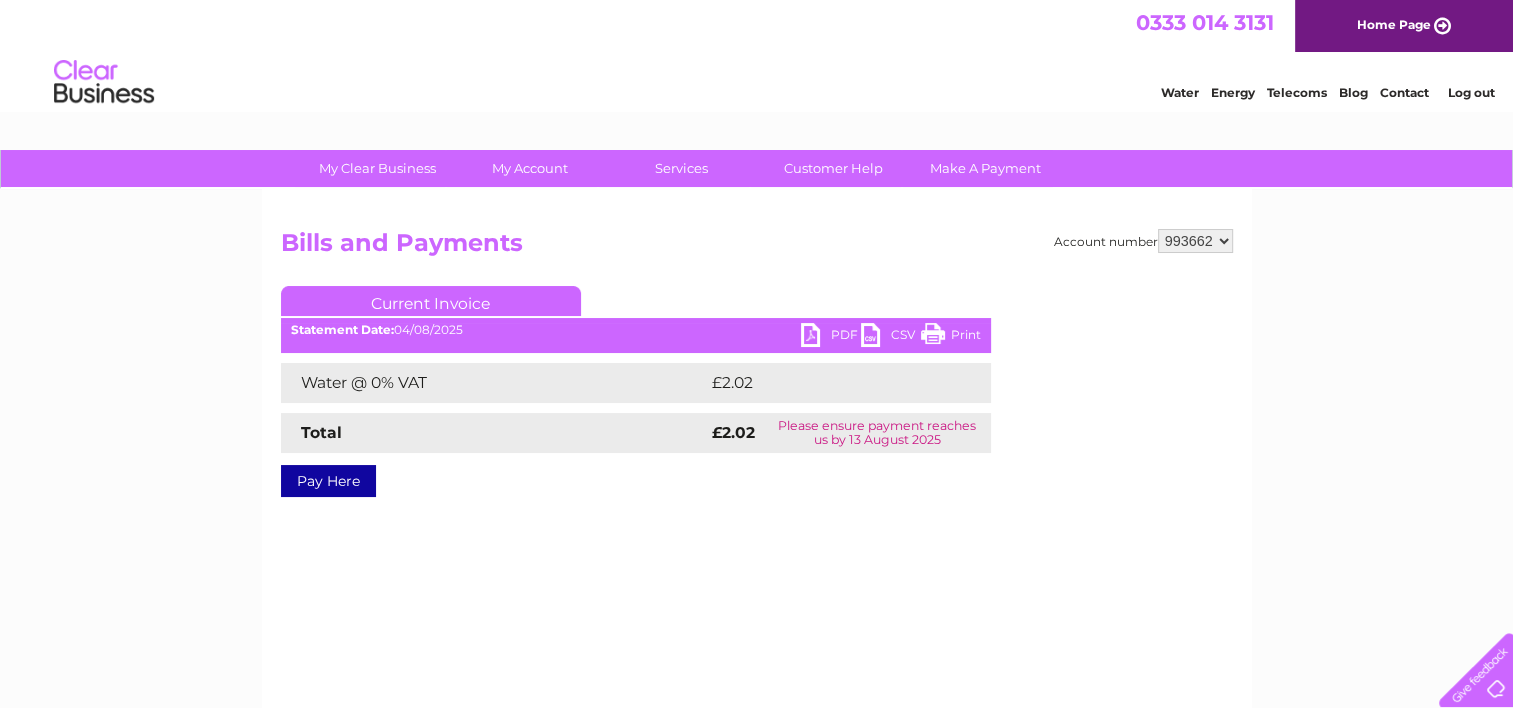 scroll, scrollTop: 0, scrollLeft: 0, axis: both 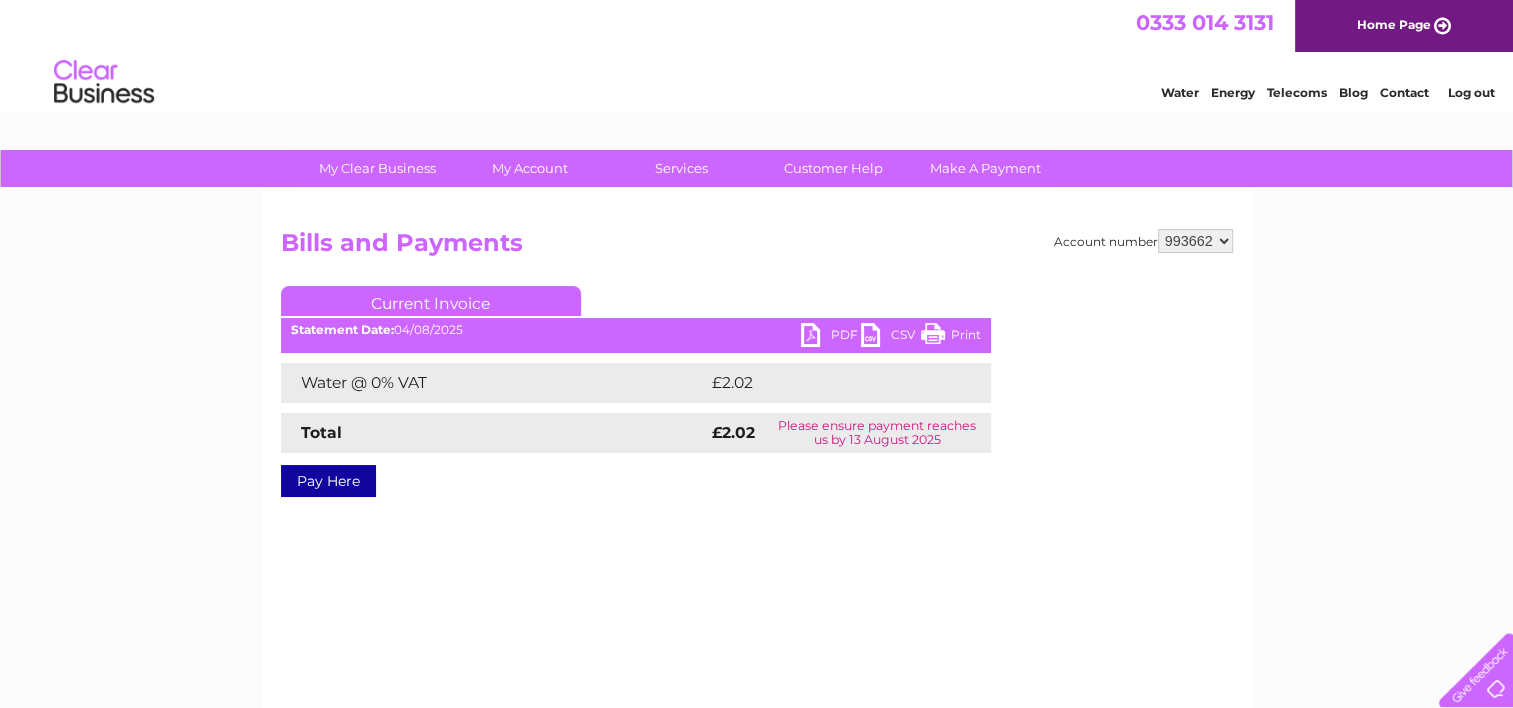 click on "PDF" at bounding box center [831, 337] 